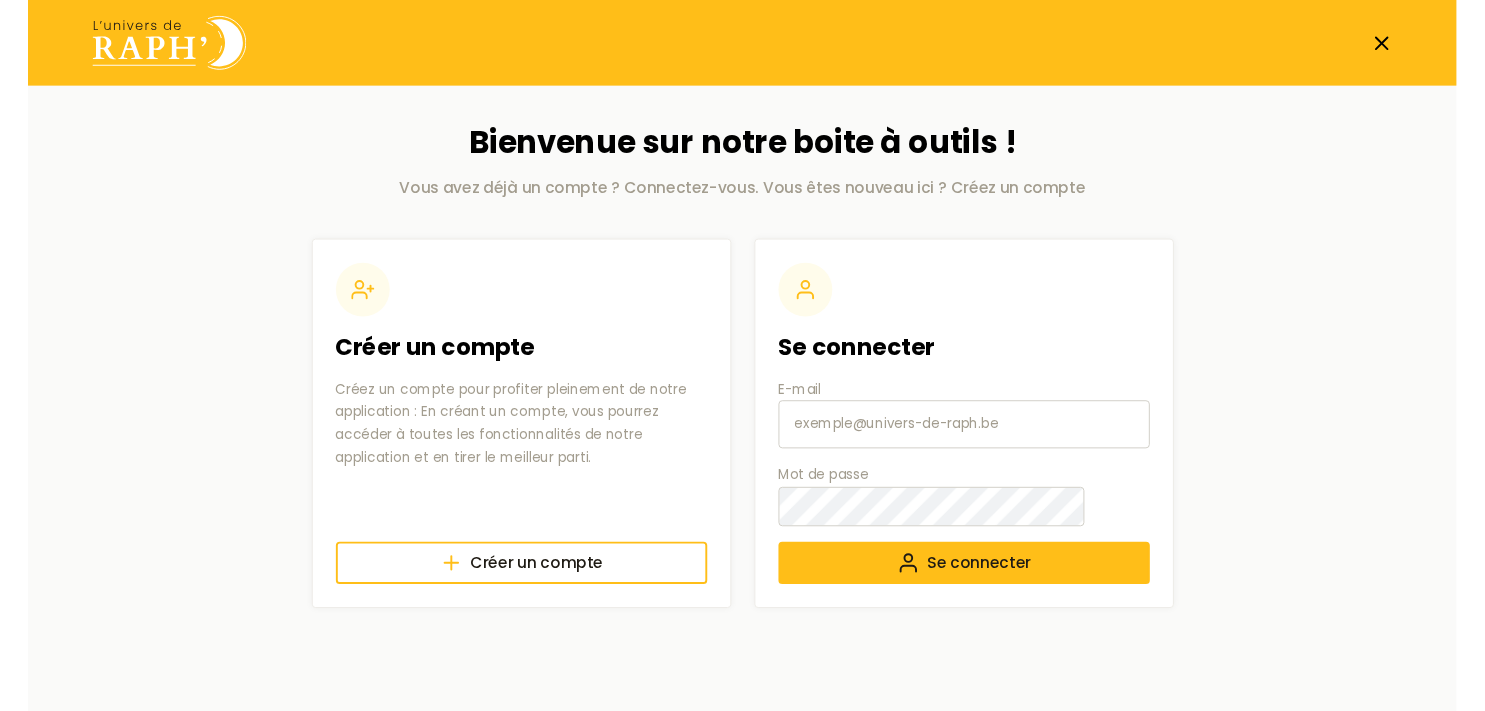 scroll, scrollTop: 0, scrollLeft: 0, axis: both 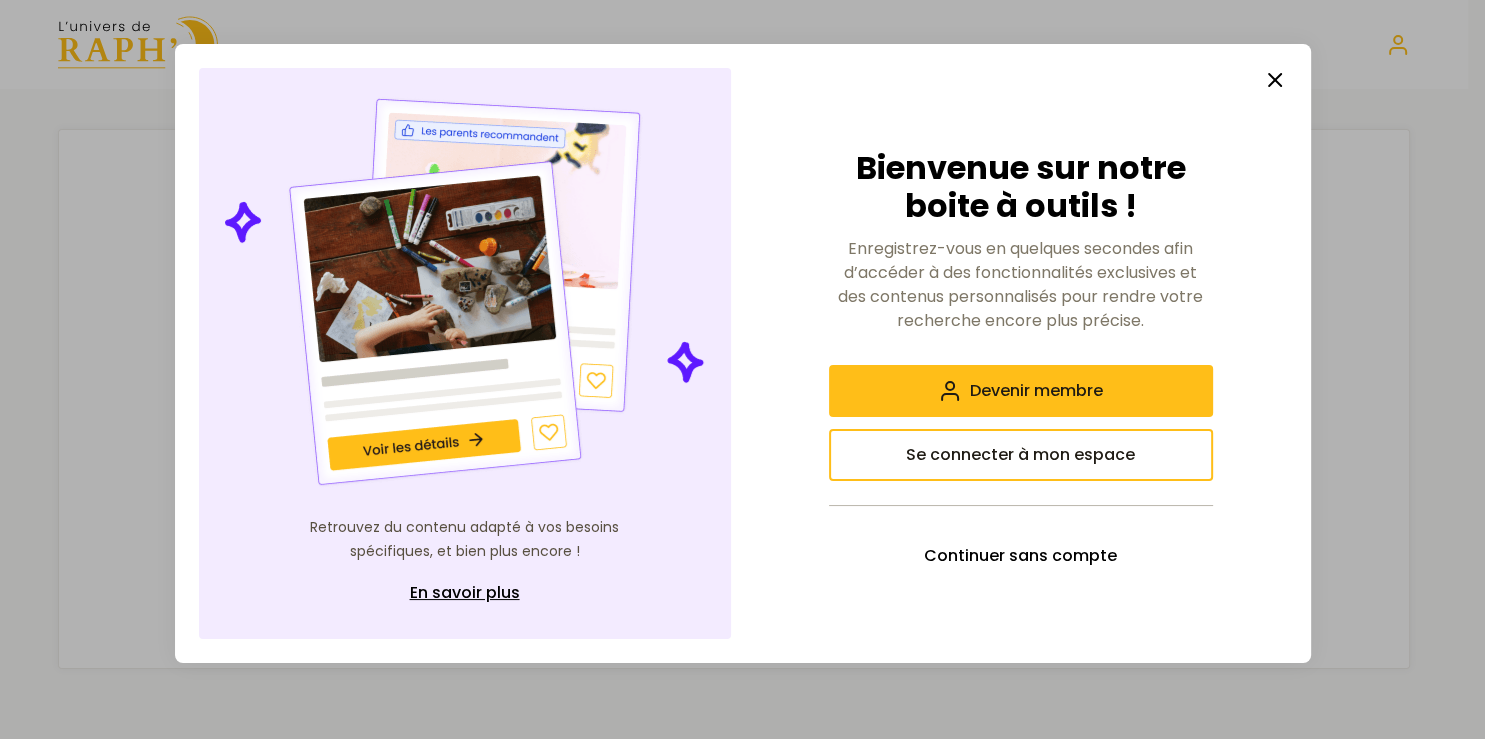 click 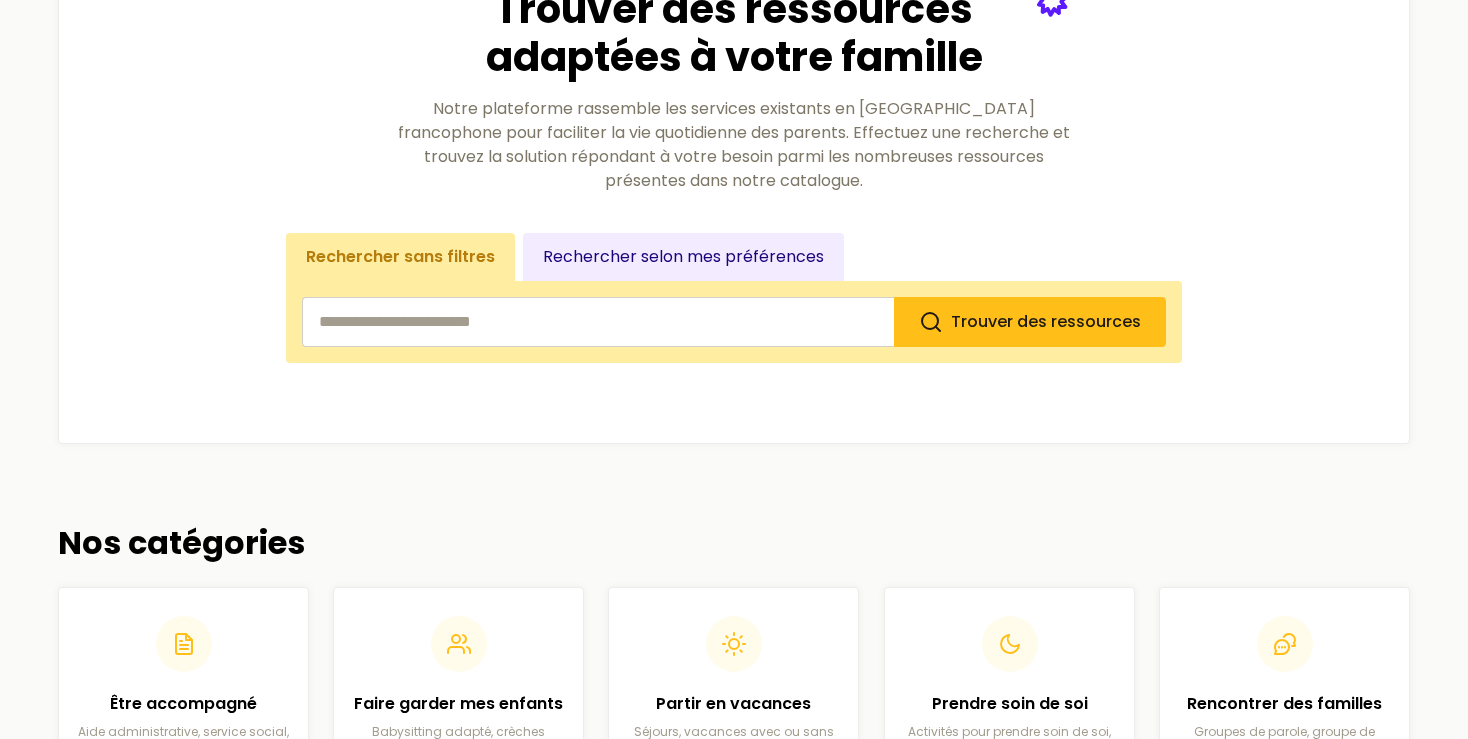 scroll, scrollTop: 252, scrollLeft: 0, axis: vertical 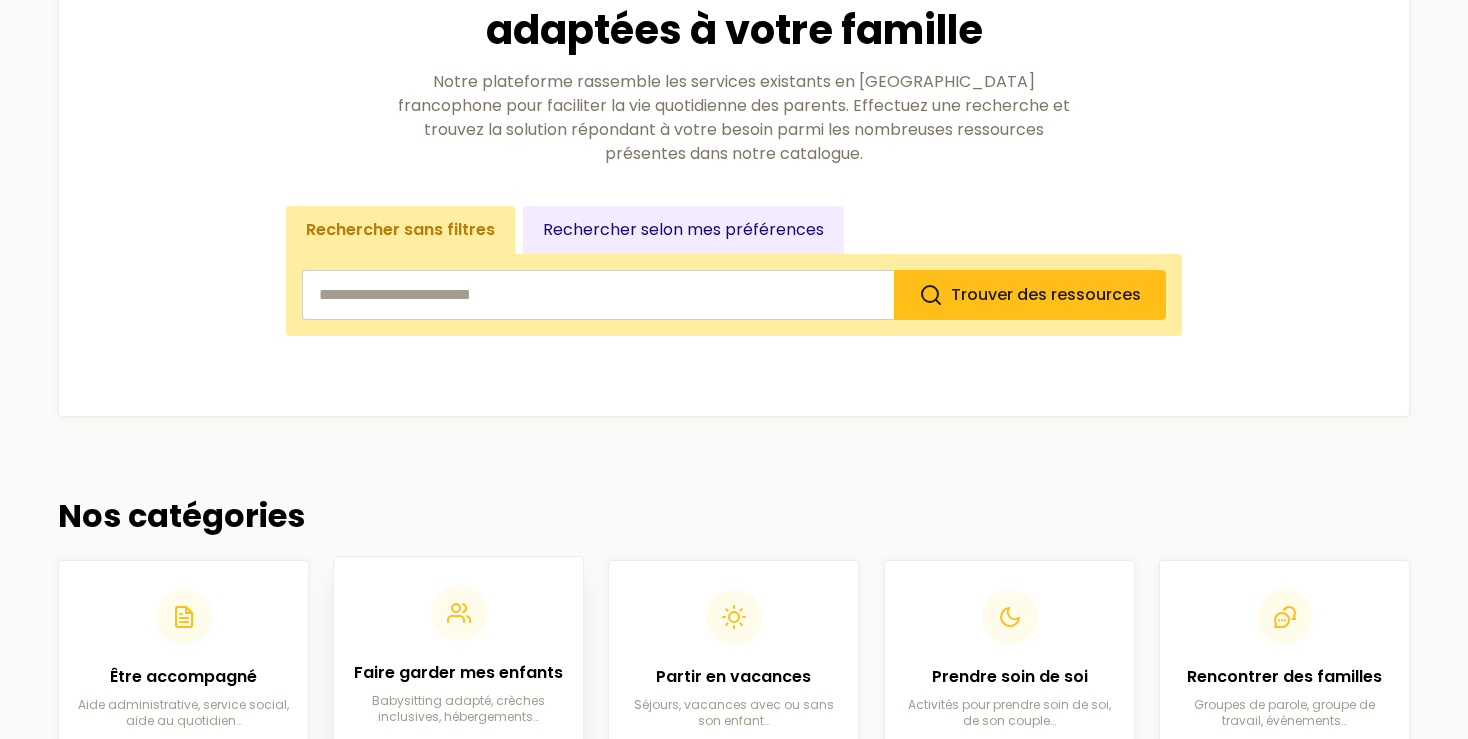 click on "Faire garder mes enfants" at bounding box center [458, 673] 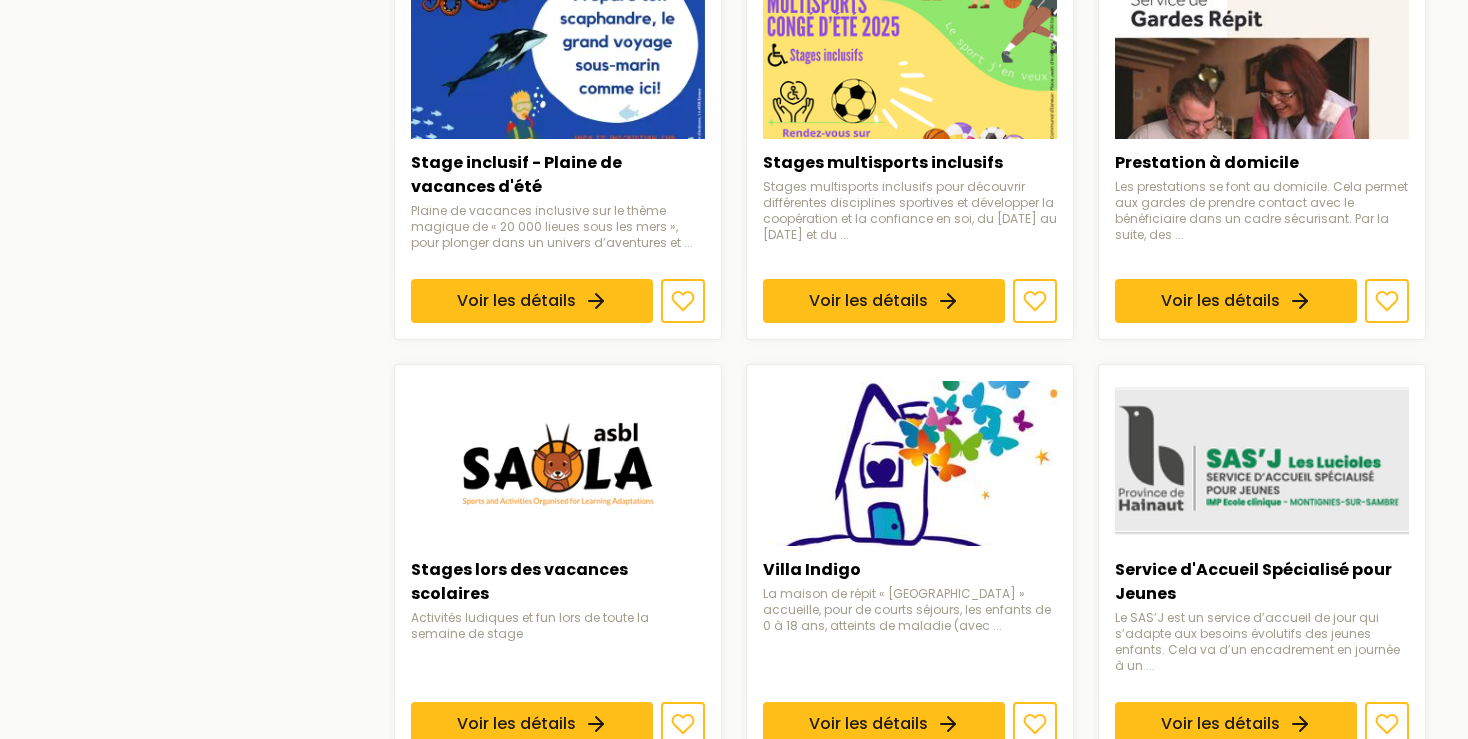 scroll, scrollTop: 1310, scrollLeft: 0, axis: vertical 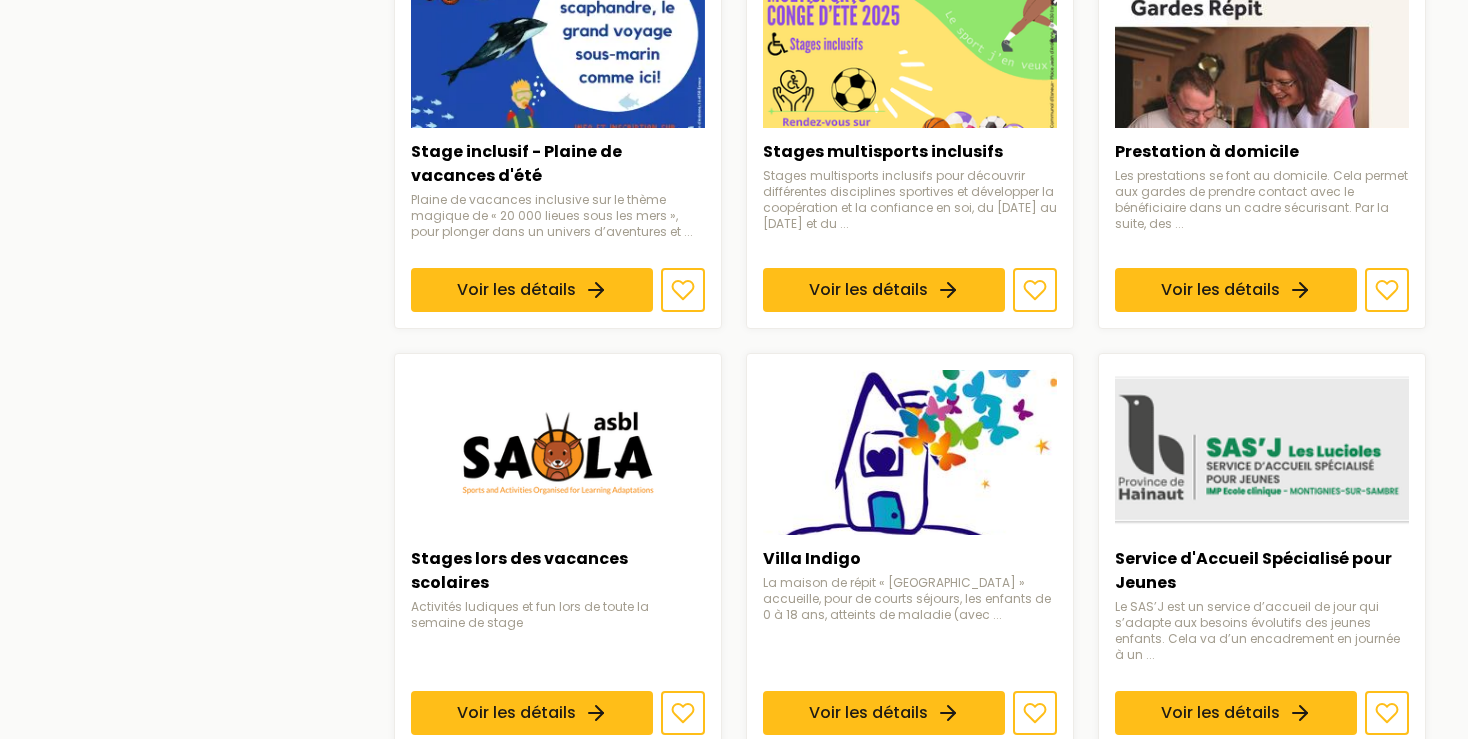 click 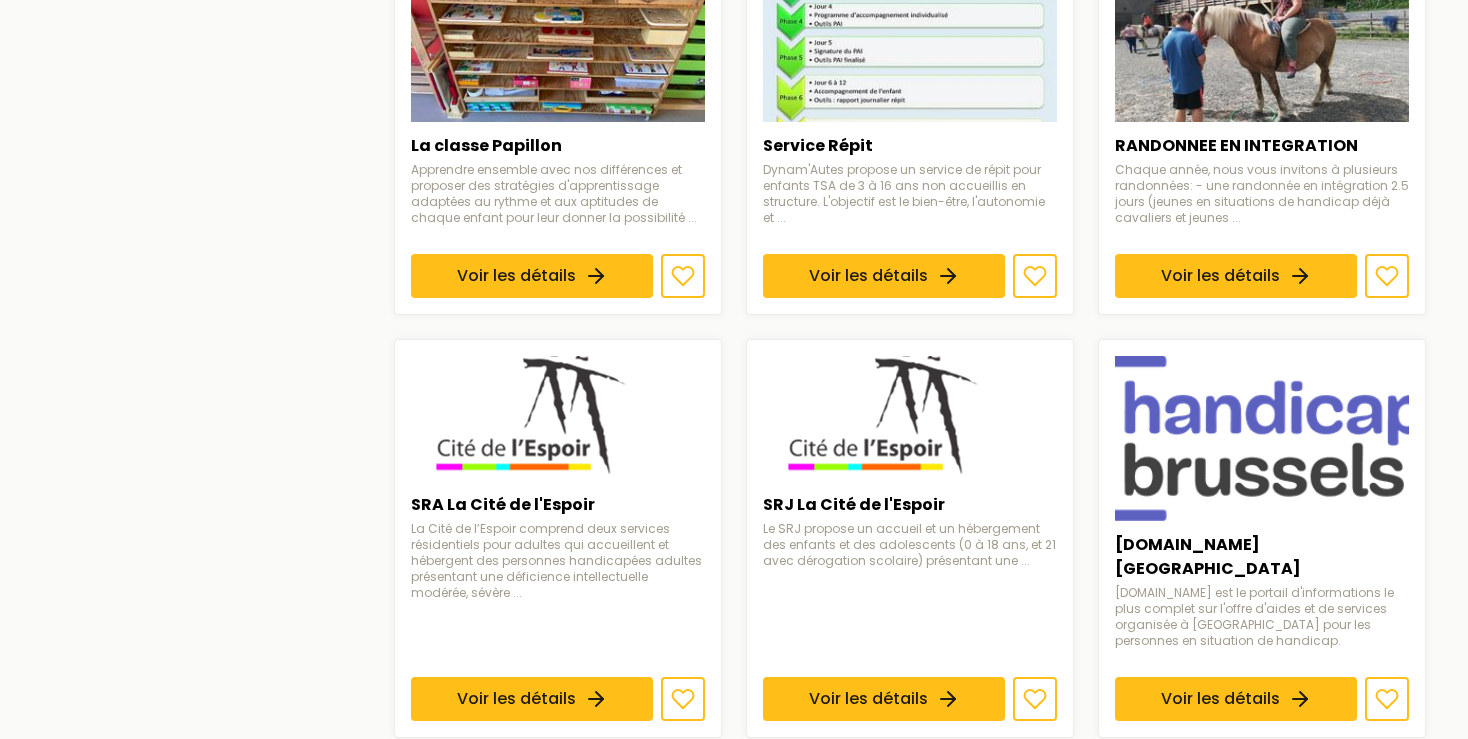 scroll, scrollTop: 1310, scrollLeft: 0, axis: vertical 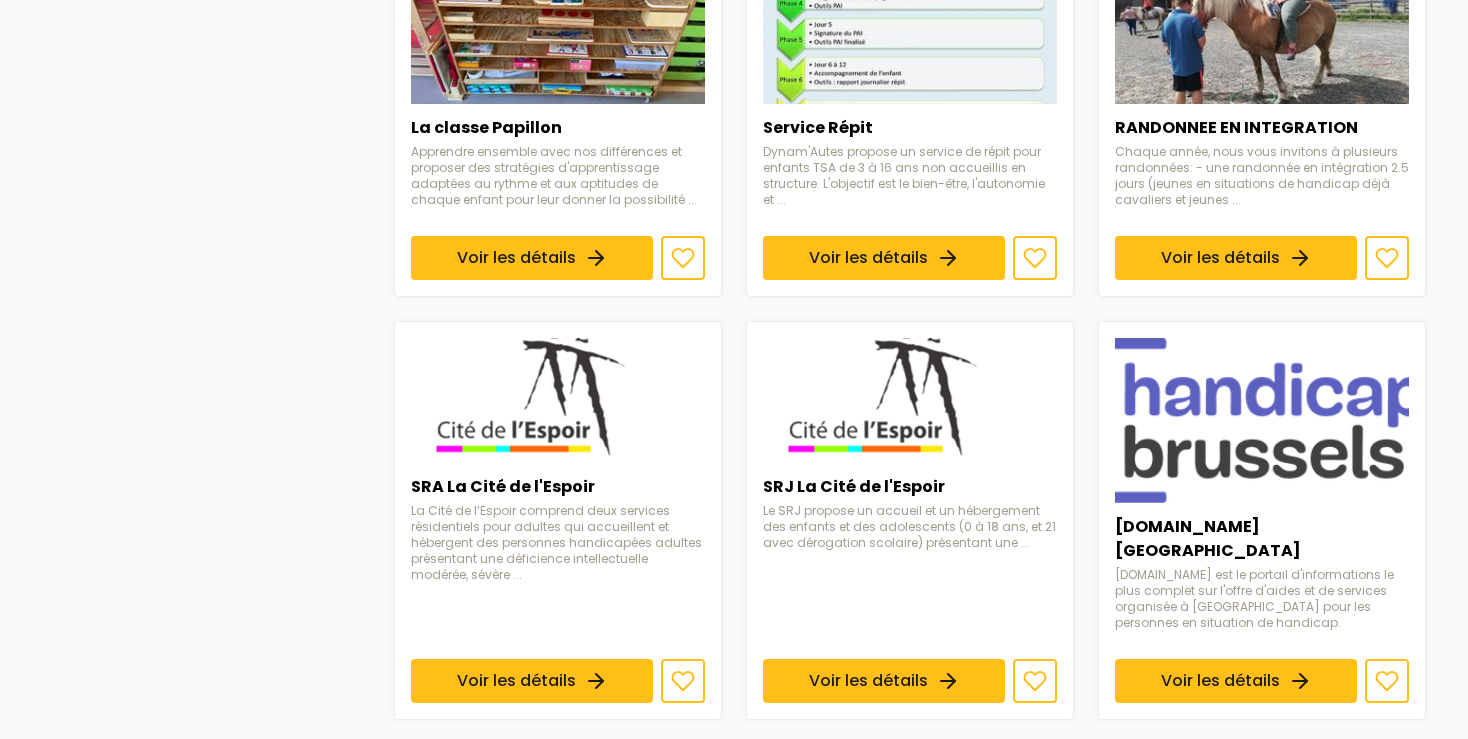 click on "3" at bounding box center (907, 771) 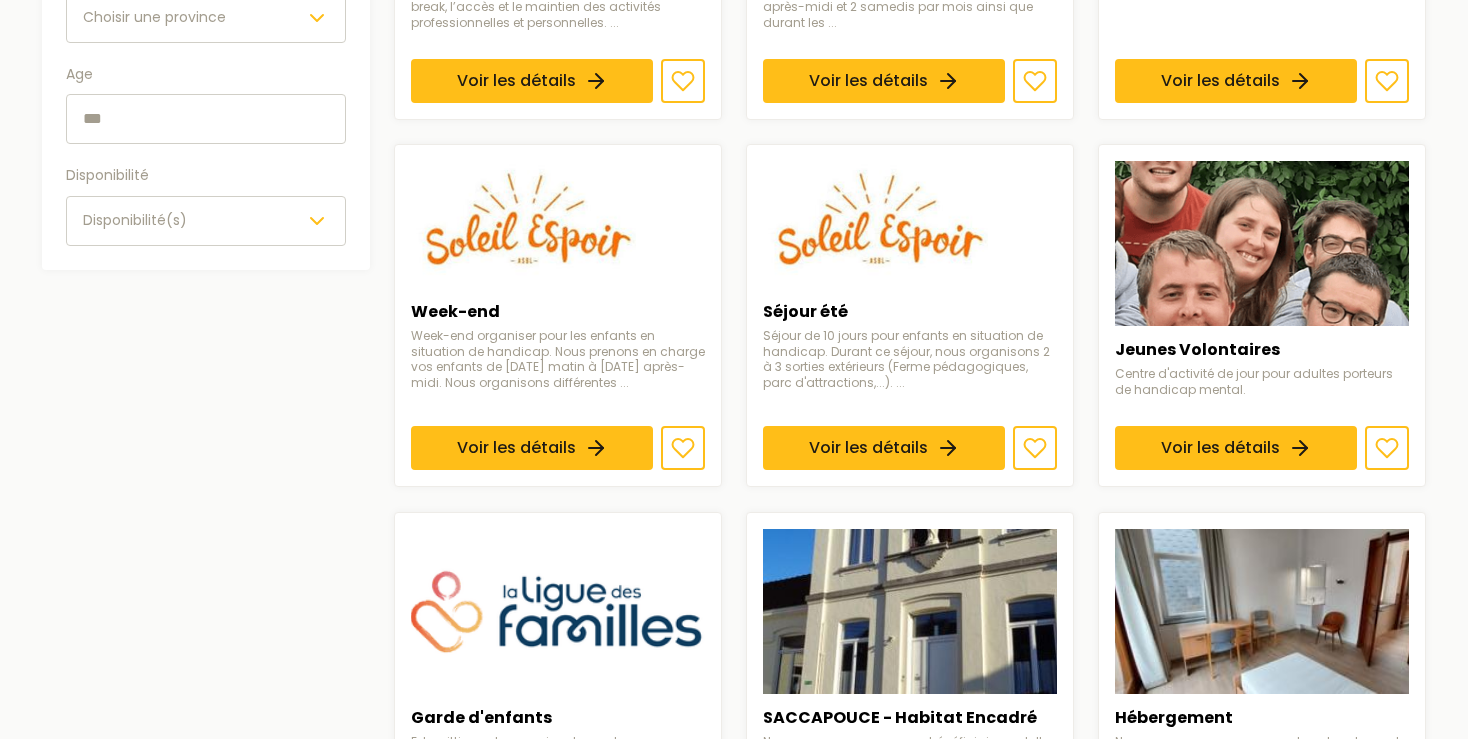 scroll, scrollTop: 705, scrollLeft: 0, axis: vertical 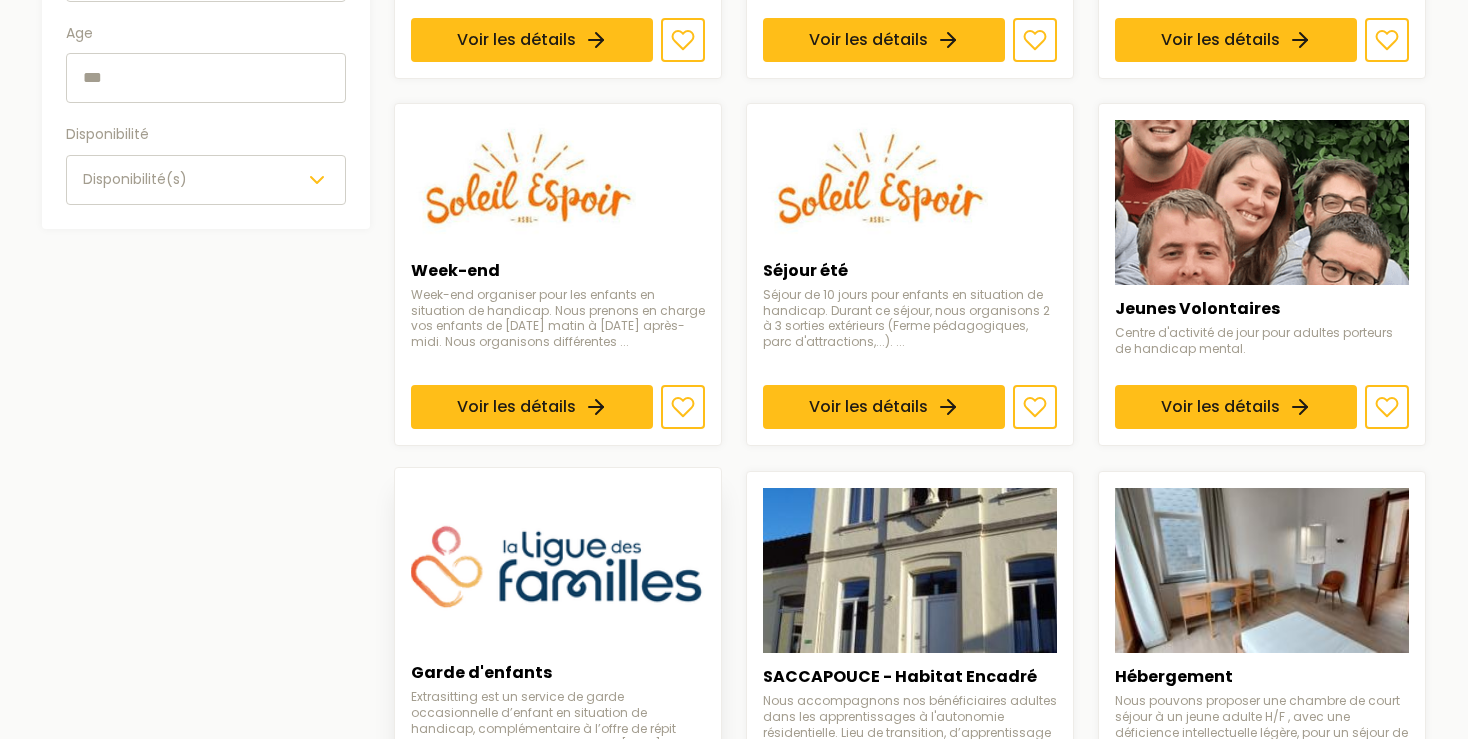 click on "Voir les détails" at bounding box center [532, 819] 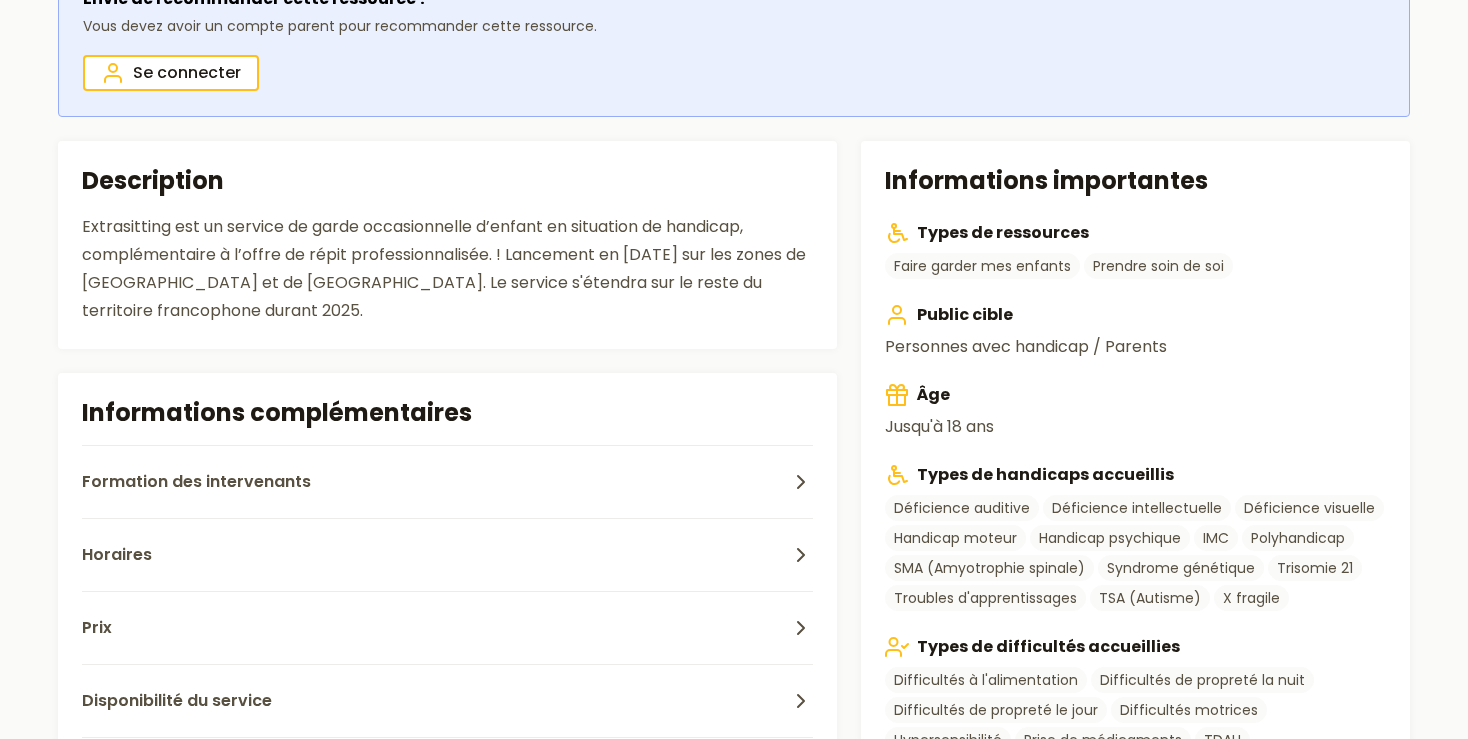 scroll, scrollTop: 470, scrollLeft: 0, axis: vertical 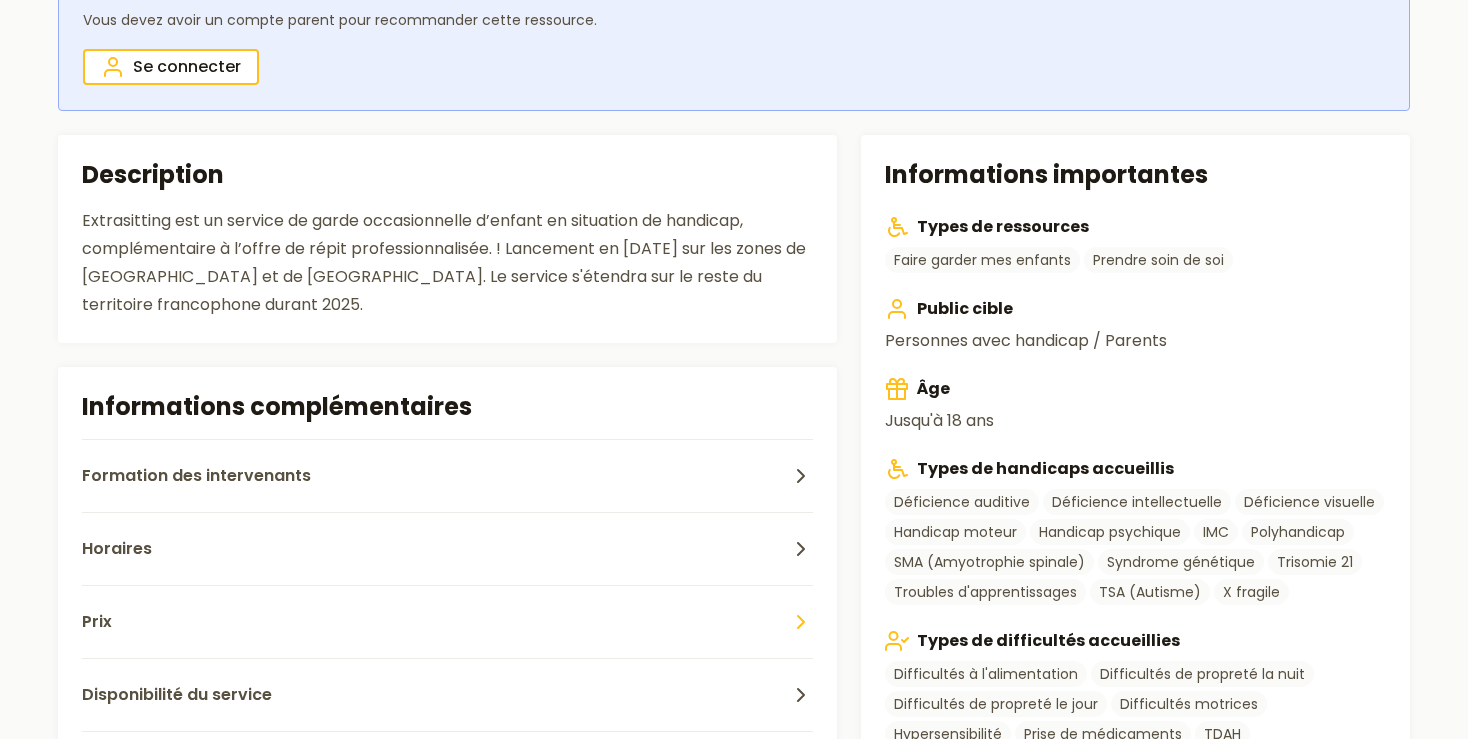 click 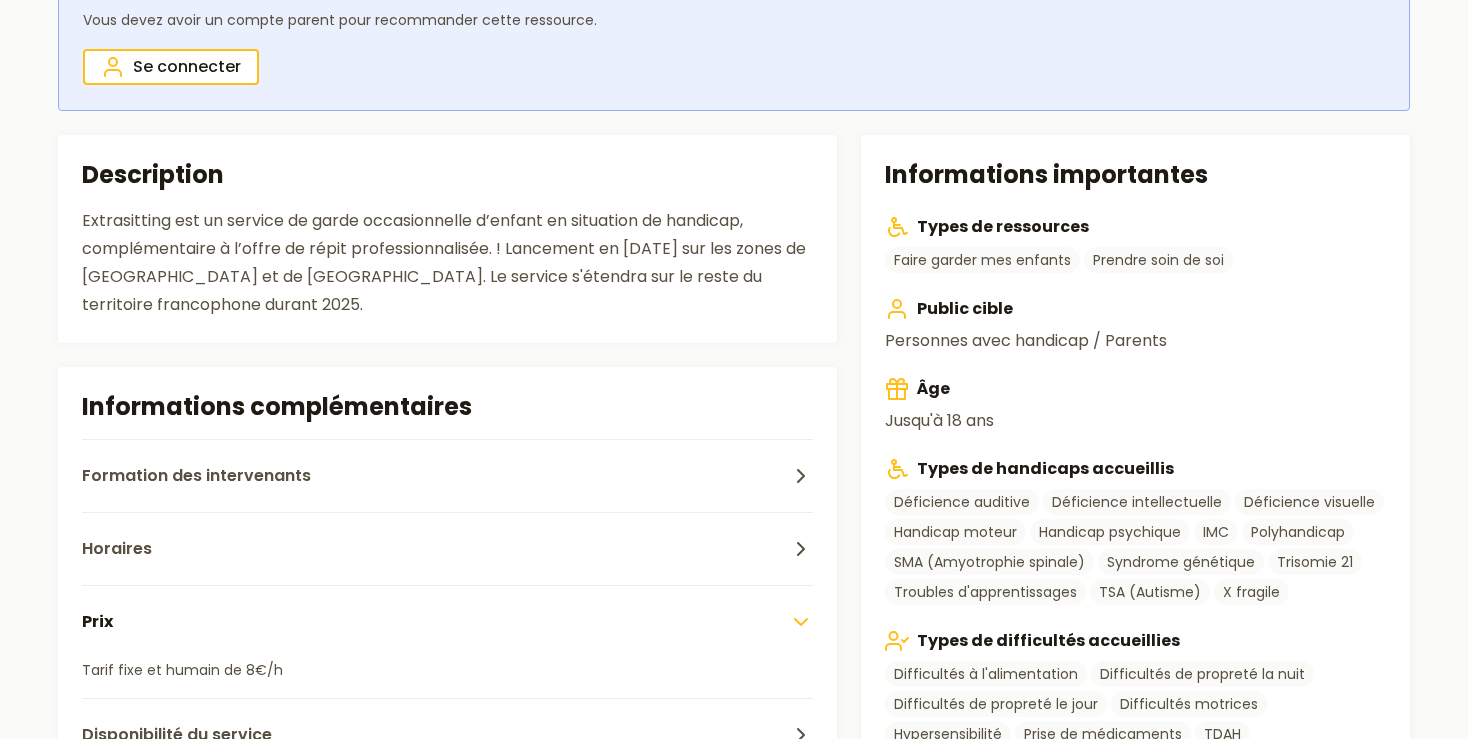 type 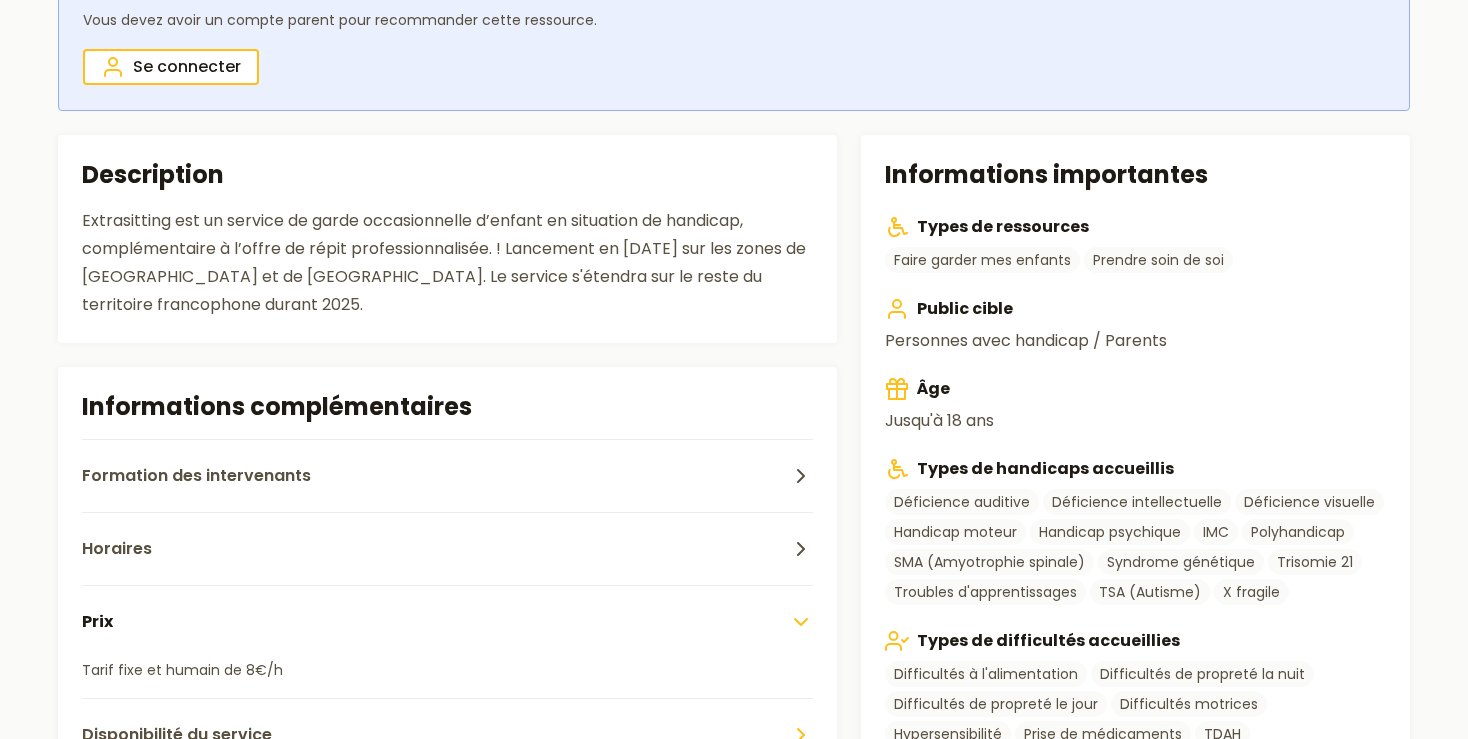 click 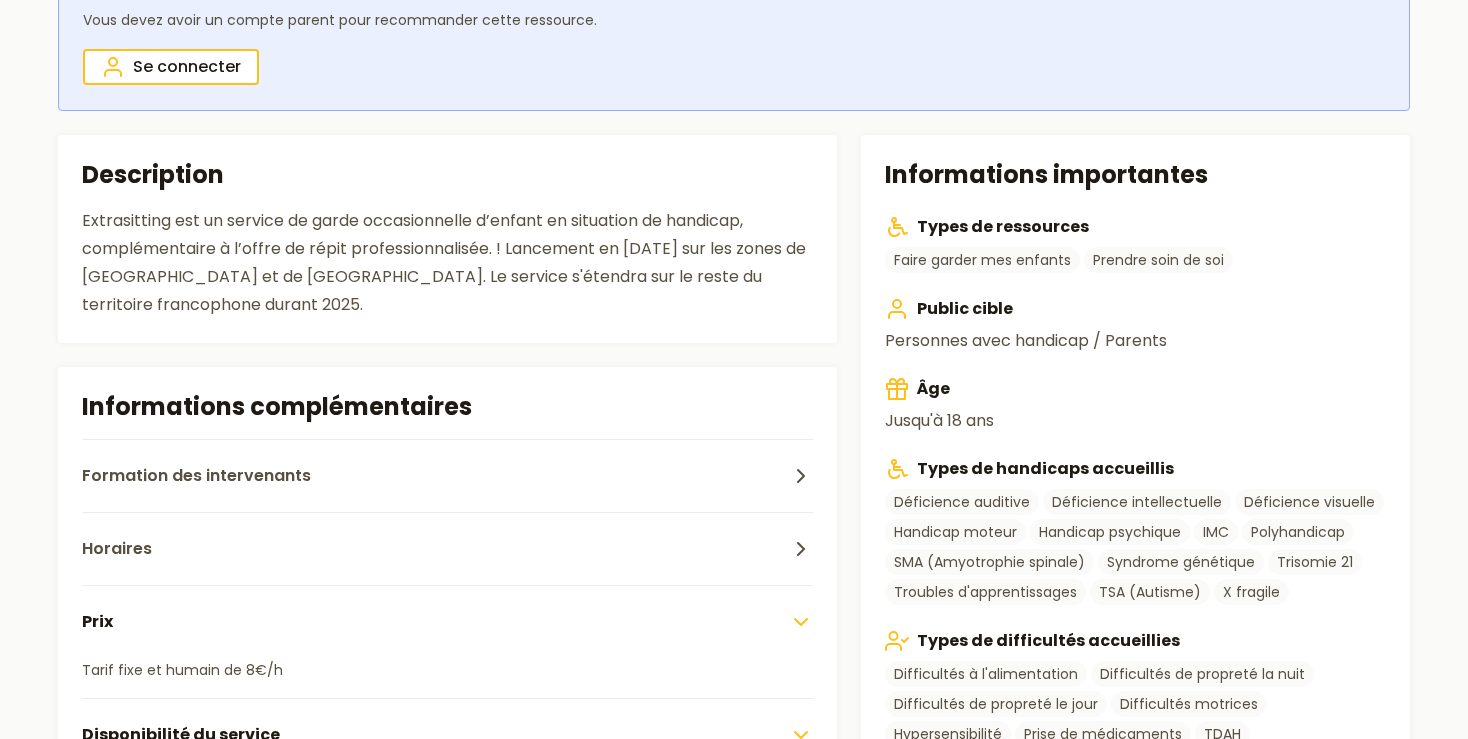 click 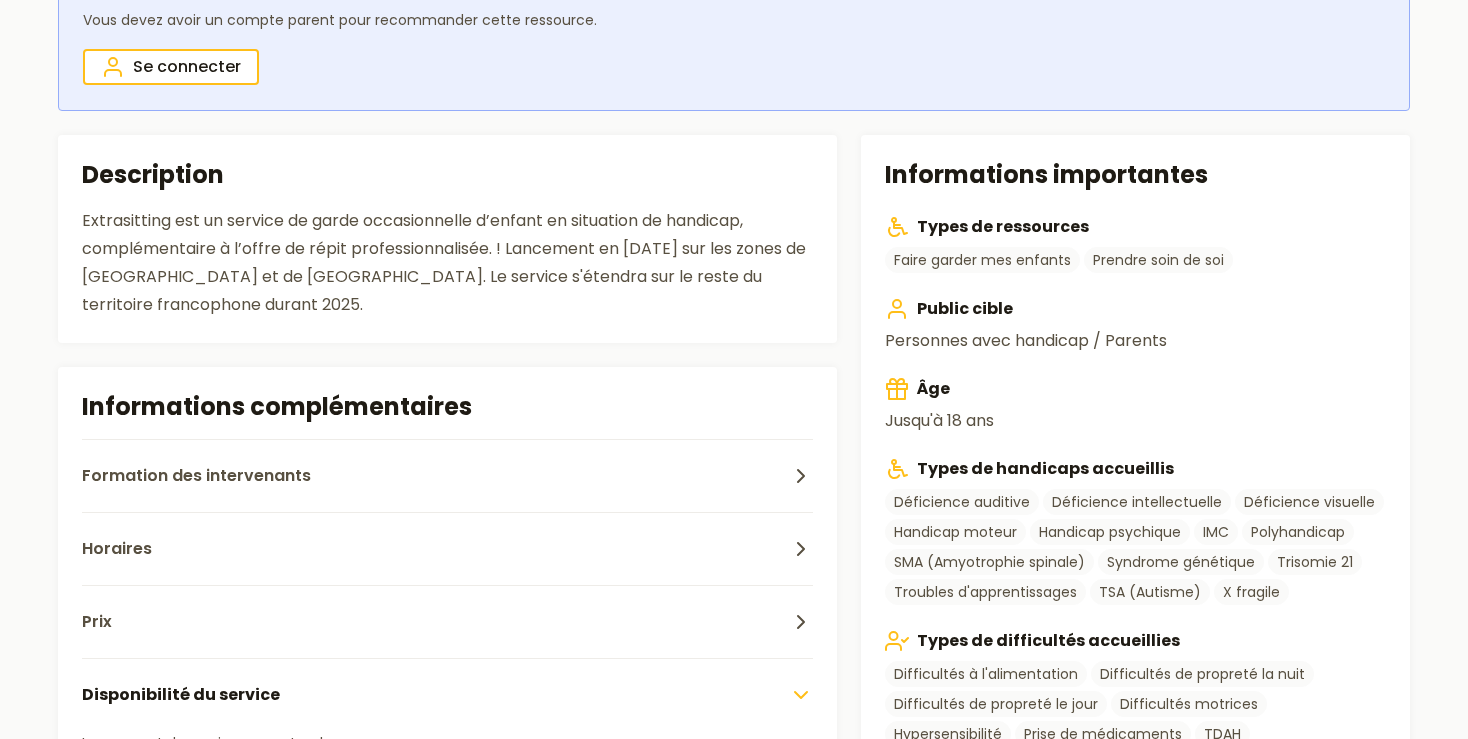 click 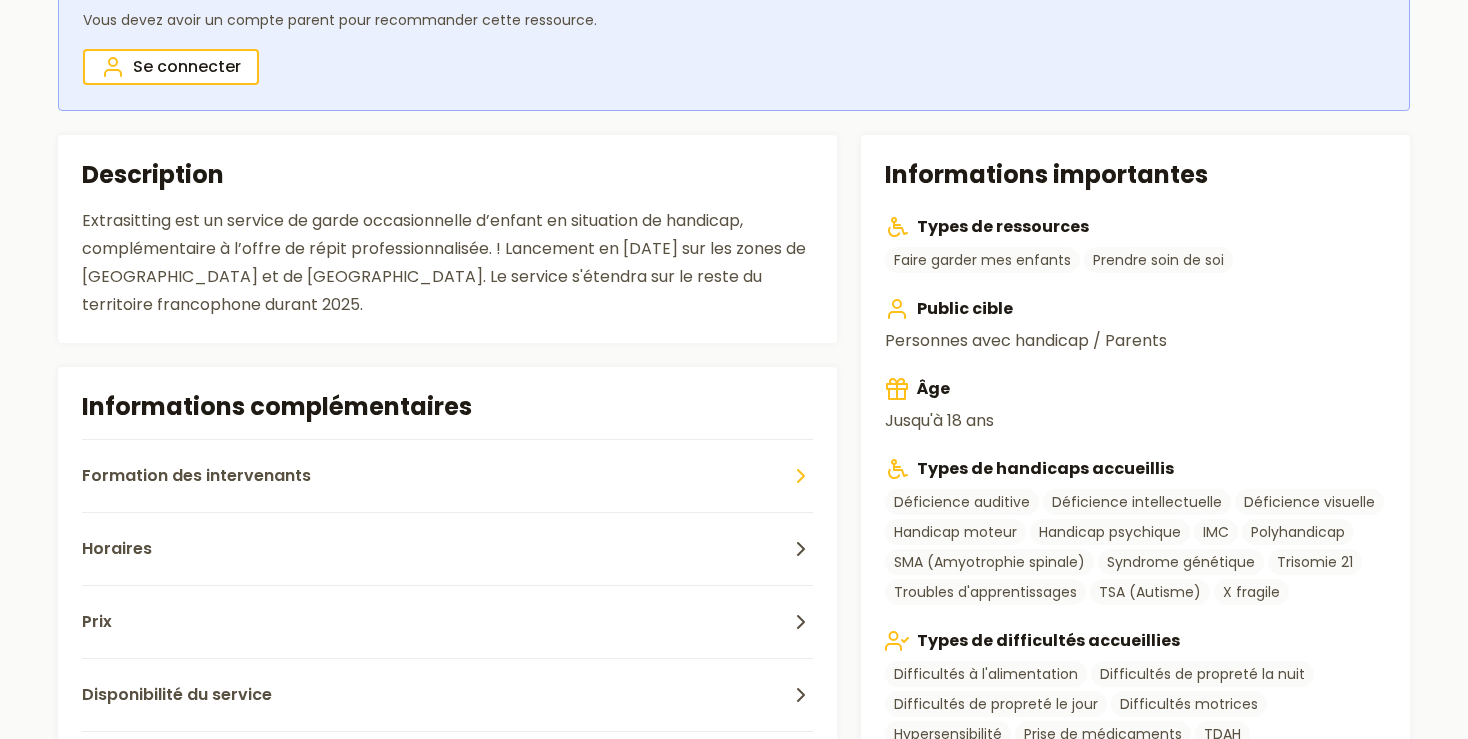 click 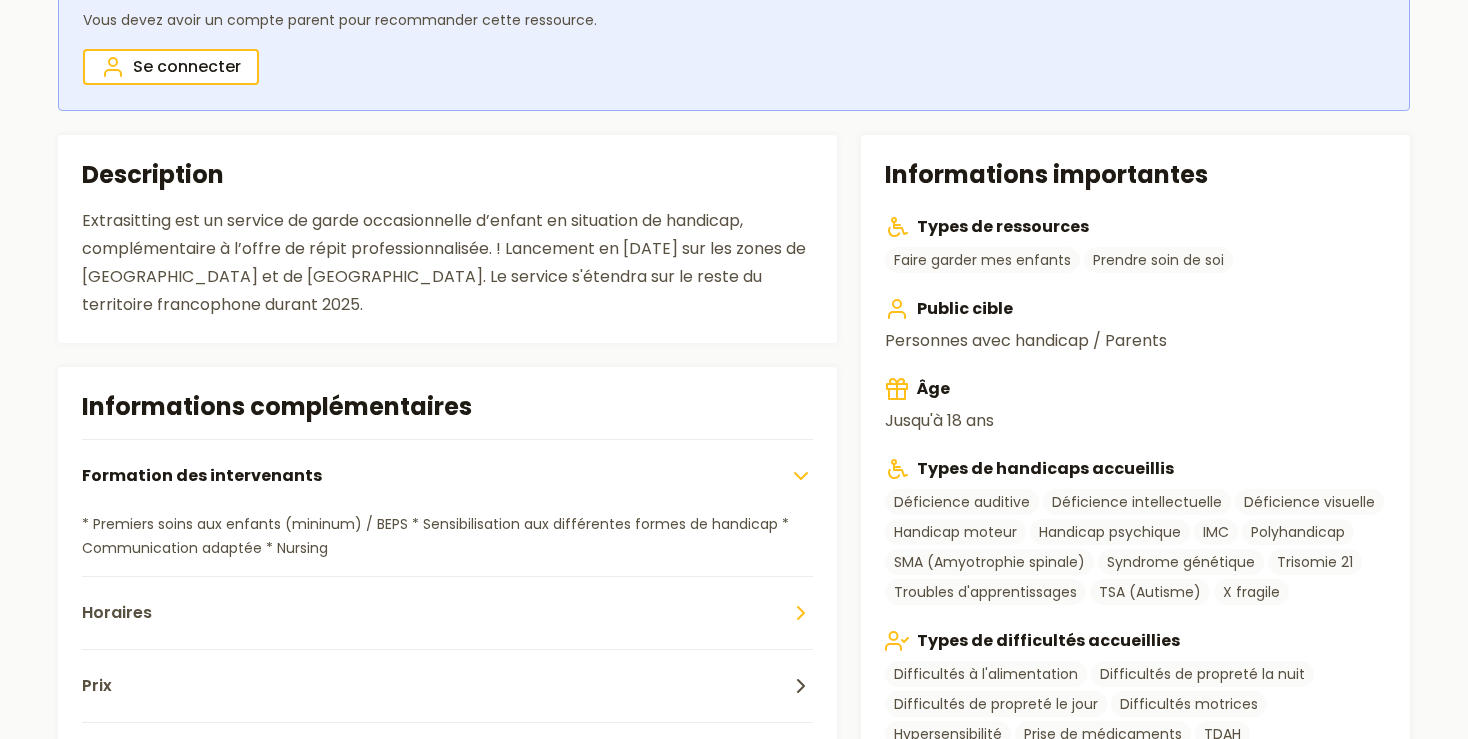click 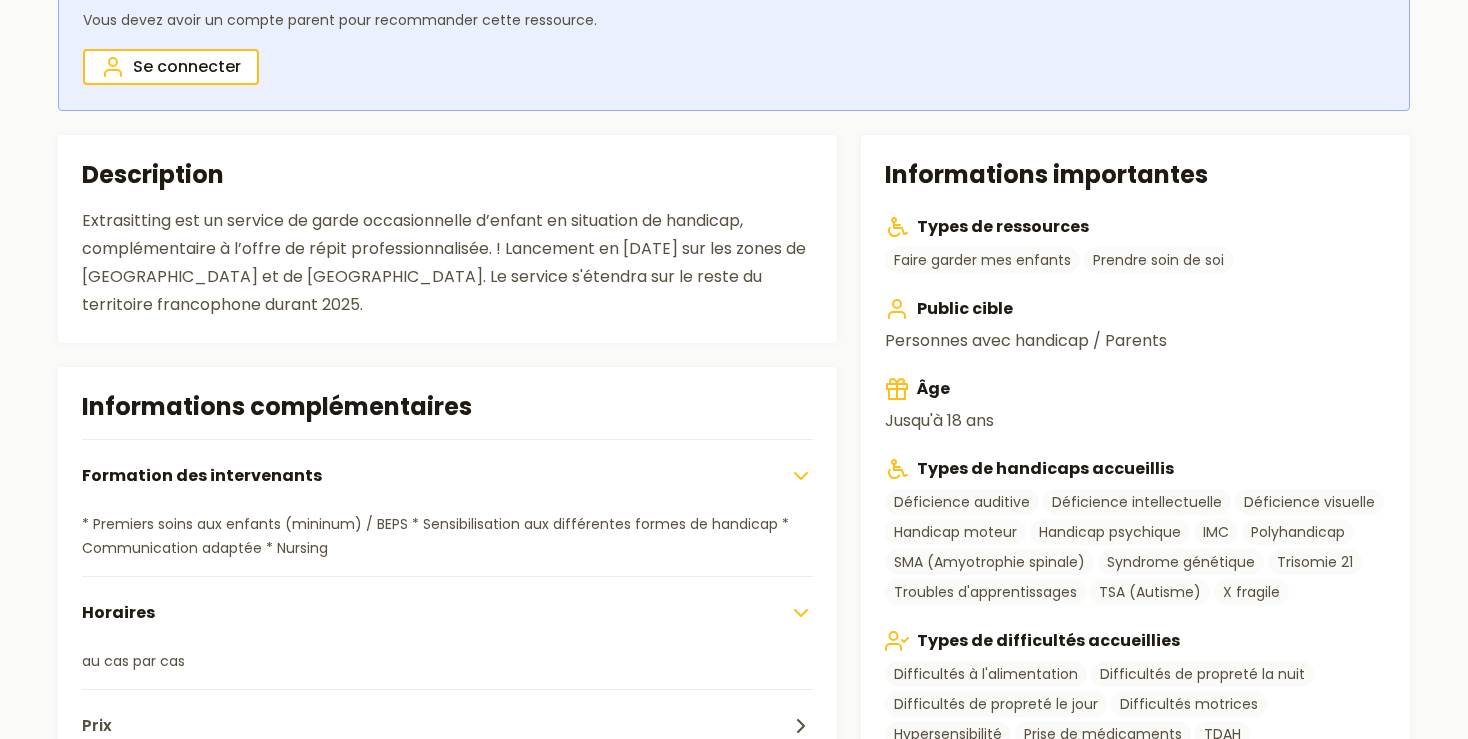 click 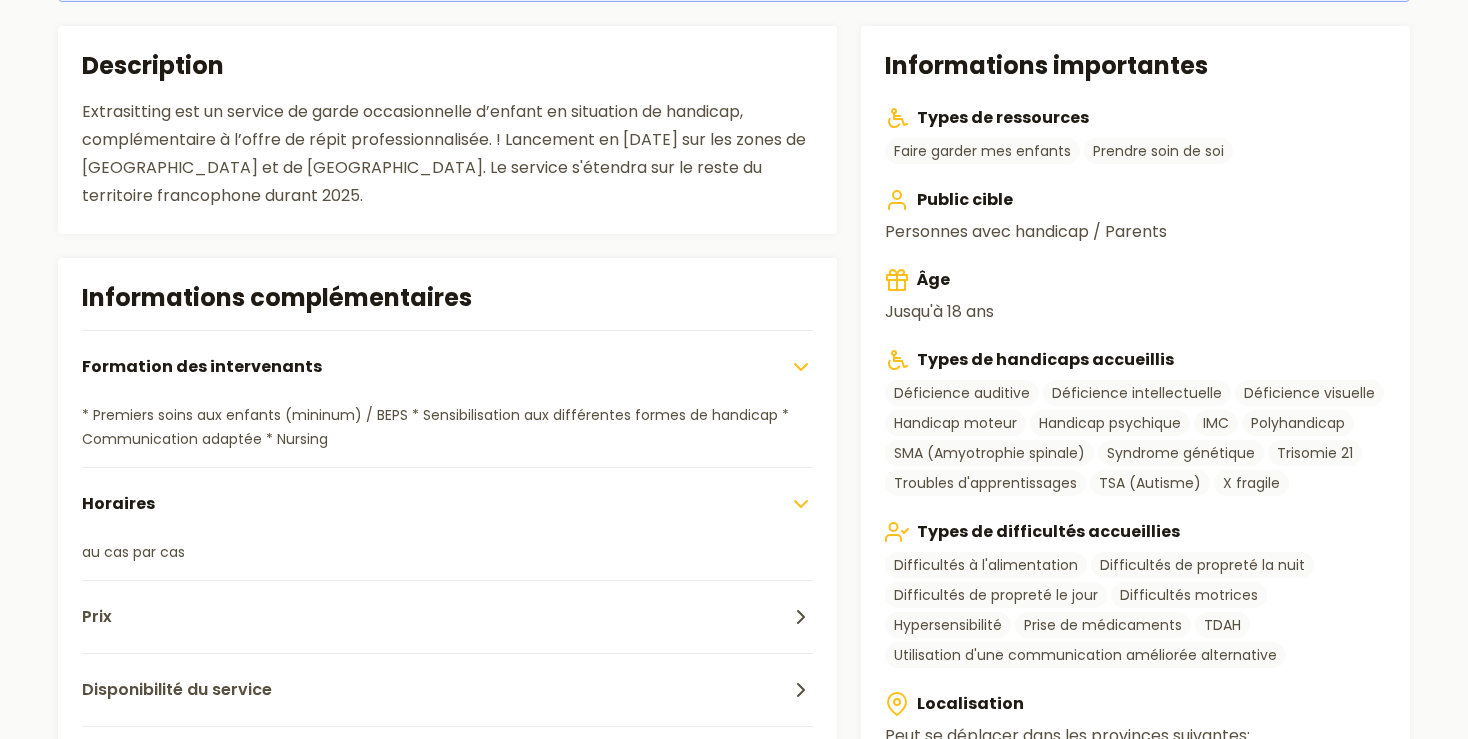scroll, scrollTop: 580, scrollLeft: 0, axis: vertical 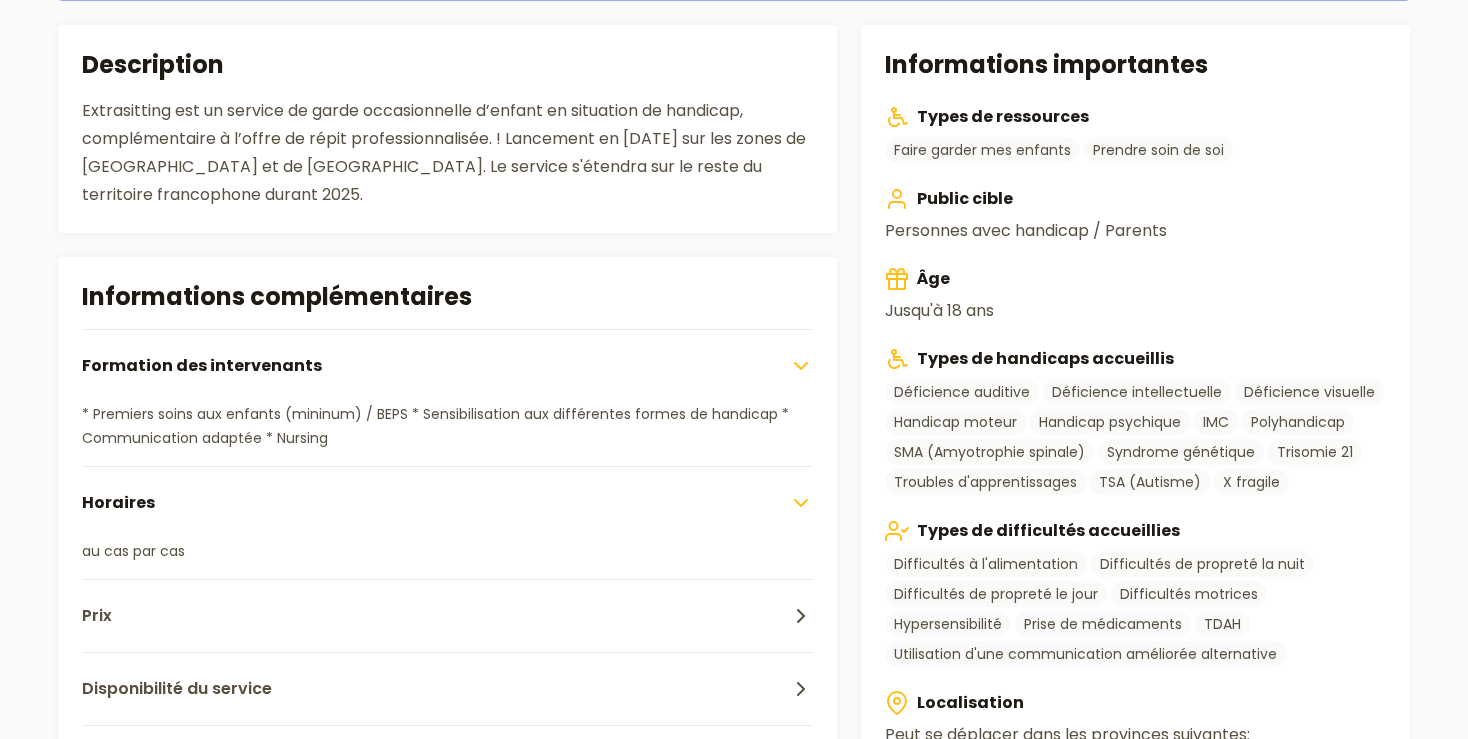 click 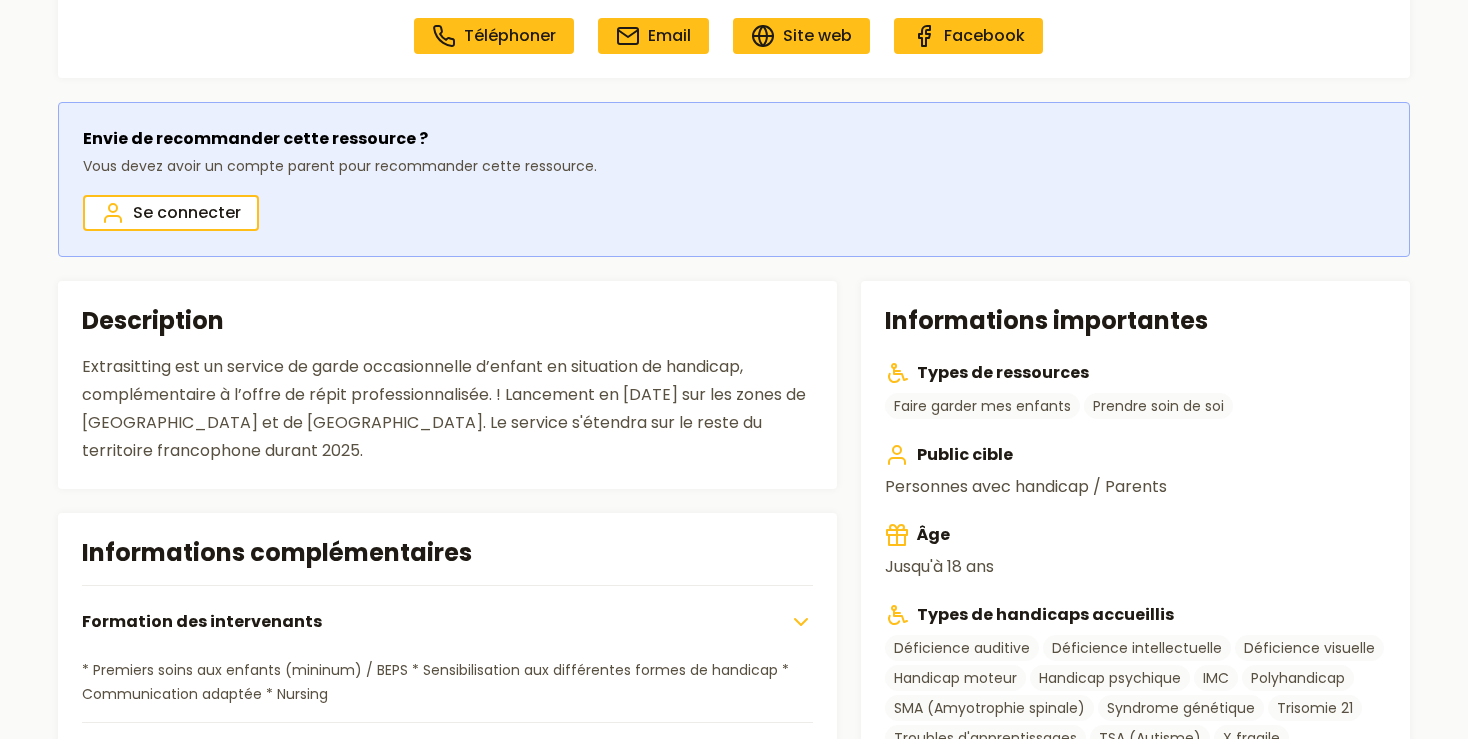 scroll, scrollTop: 146, scrollLeft: 0, axis: vertical 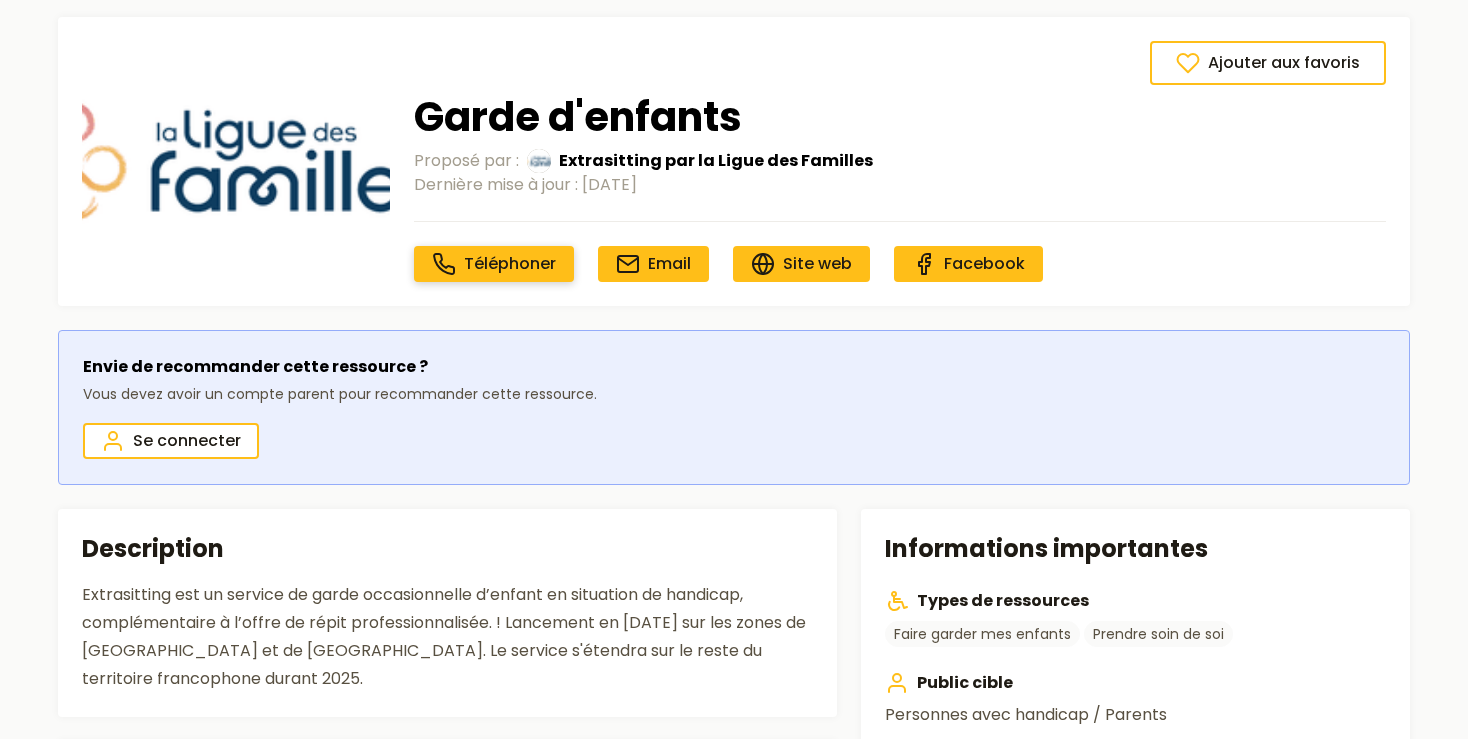 click on "Téléphoner" at bounding box center [494, 264] 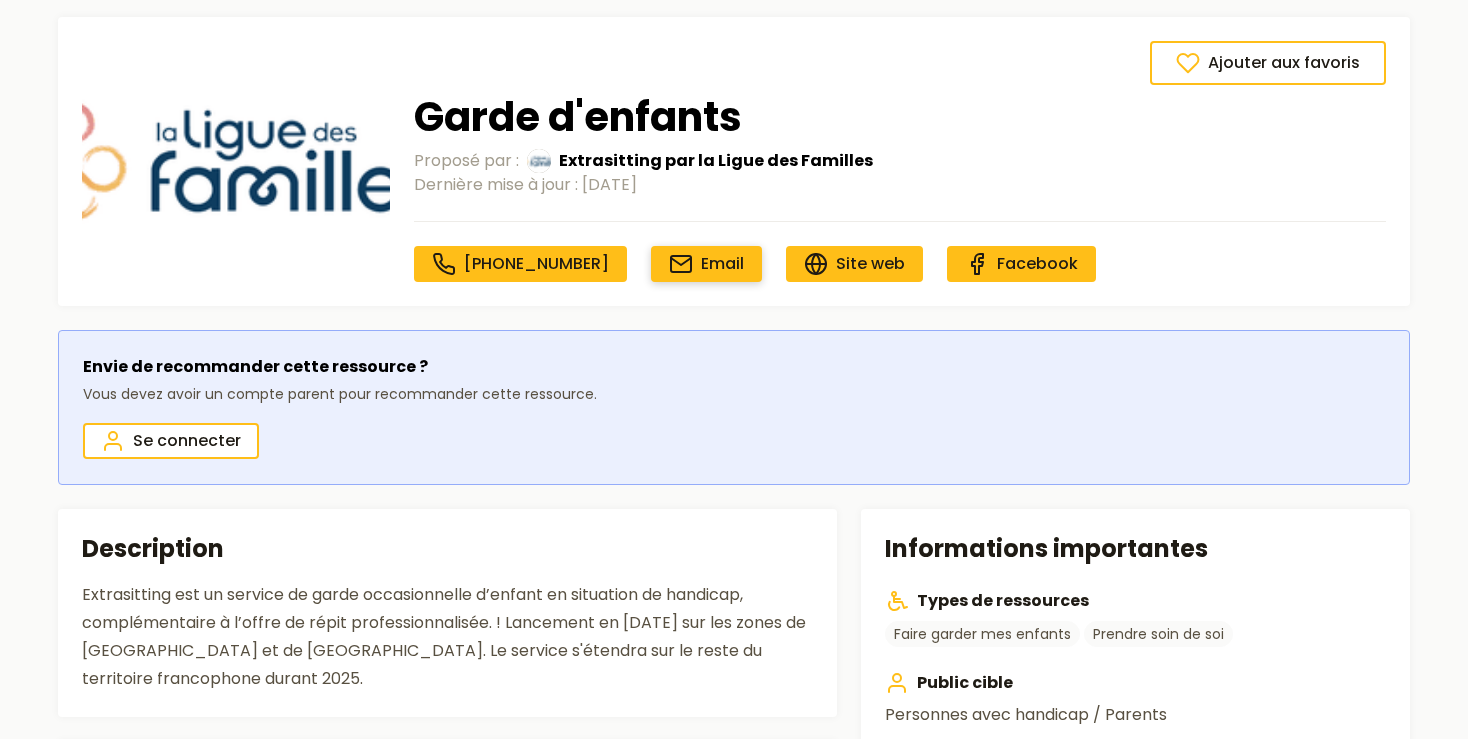click on "Email" at bounding box center [706, 264] 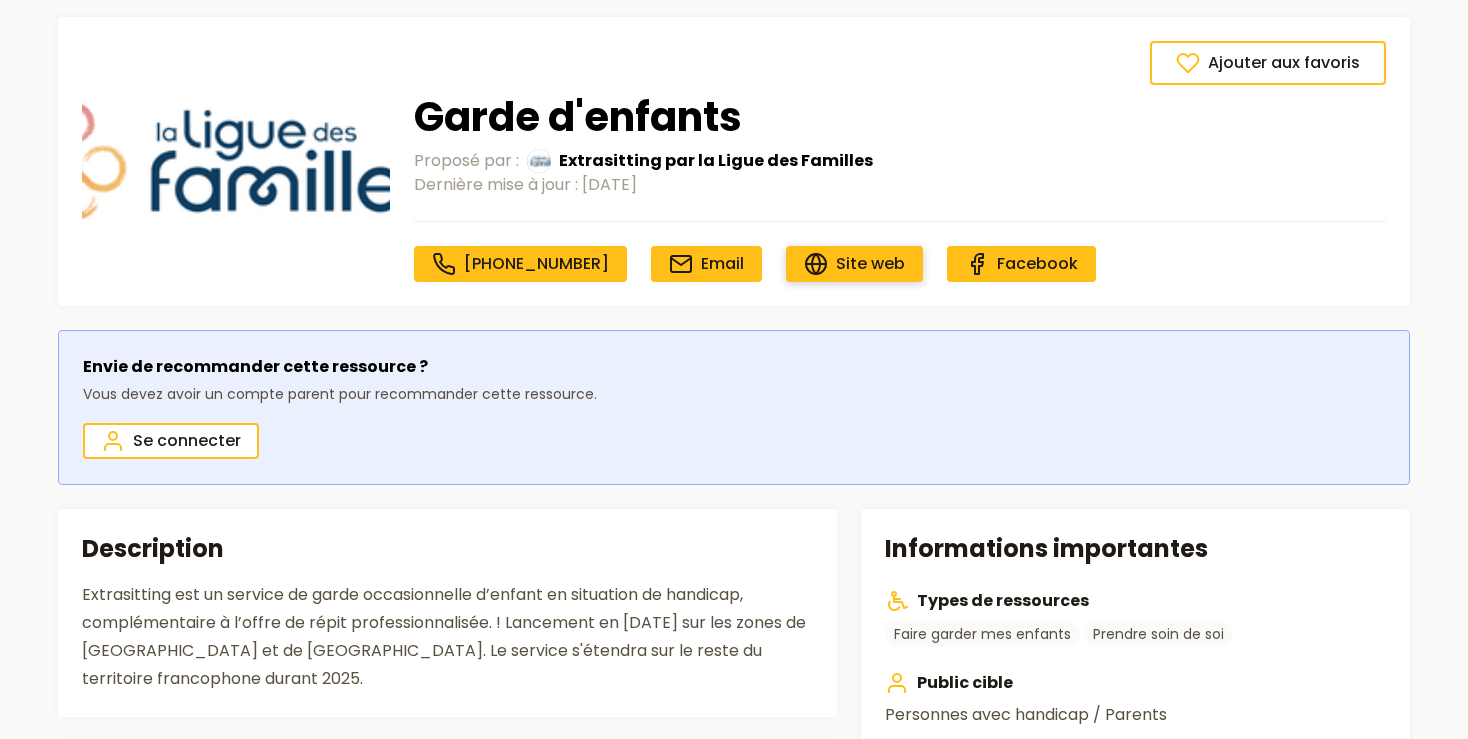click on "Site web" at bounding box center (870, 263) 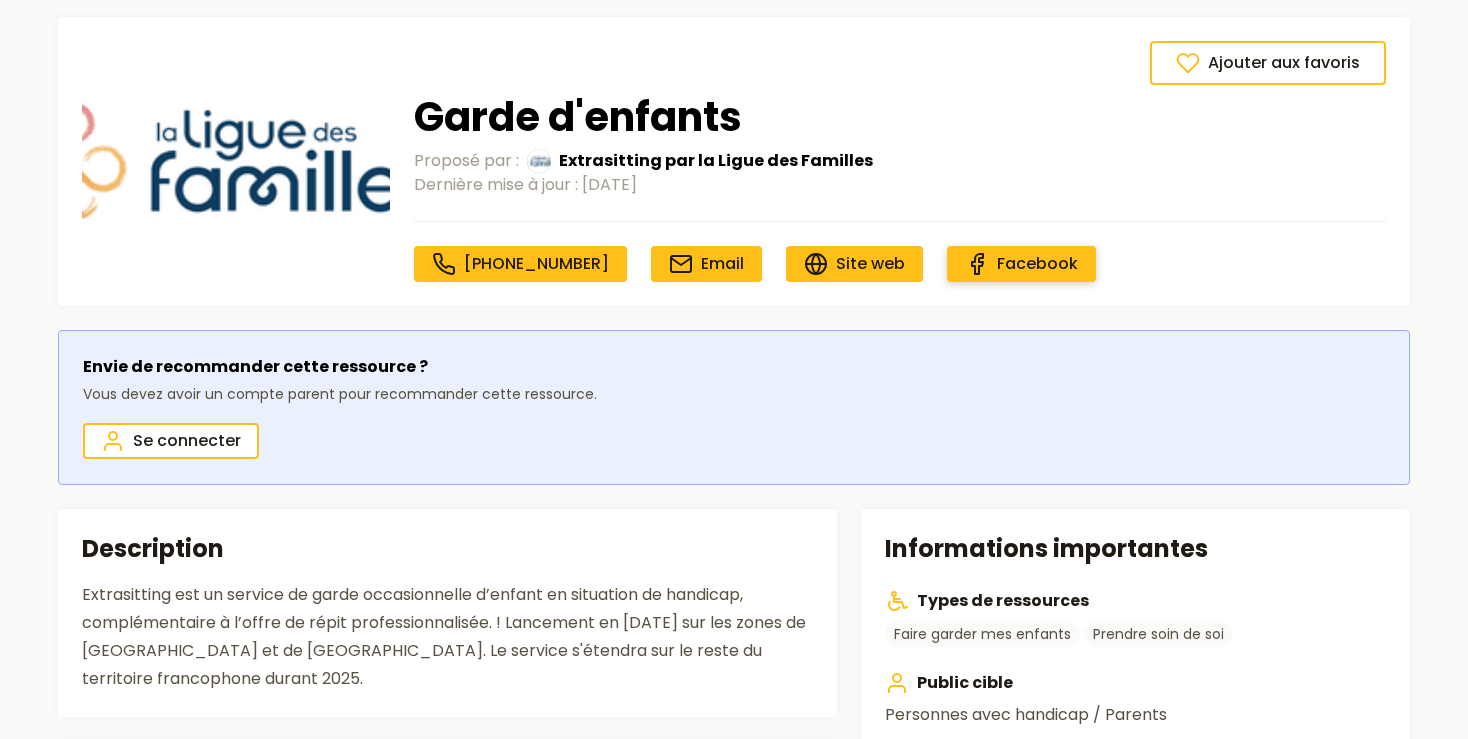 click on "Facebook" at bounding box center [1037, 263] 